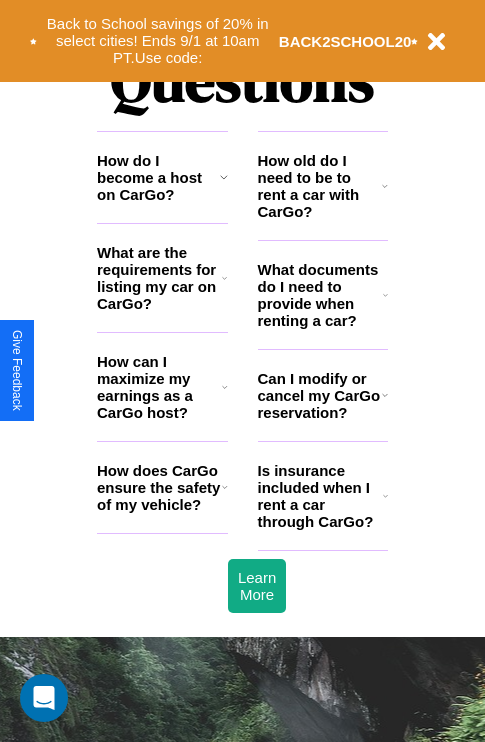 scroll, scrollTop: 2423, scrollLeft: 0, axis: vertical 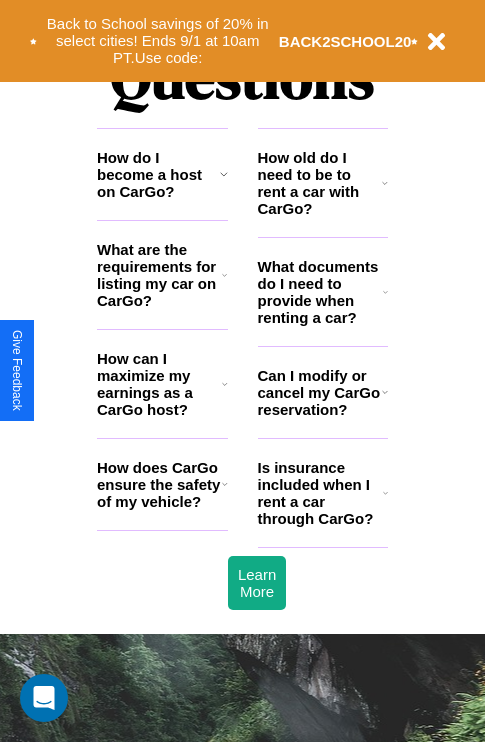 click 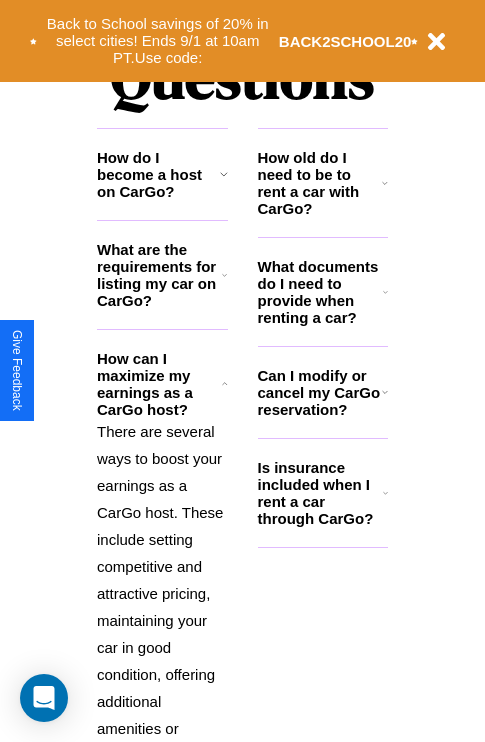 click 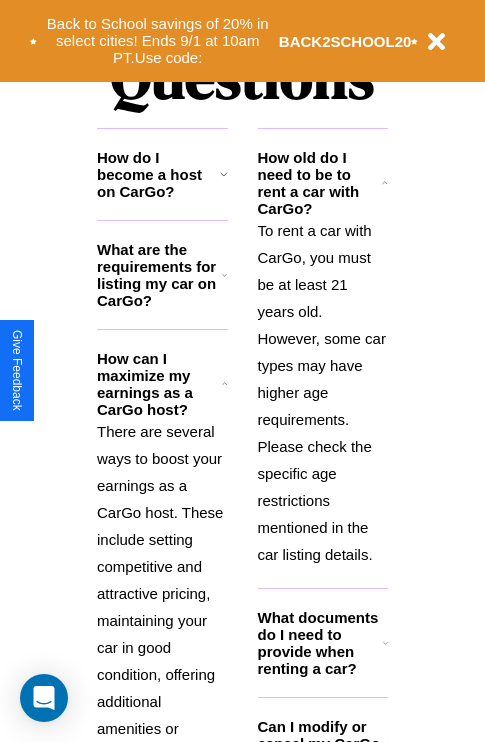 click 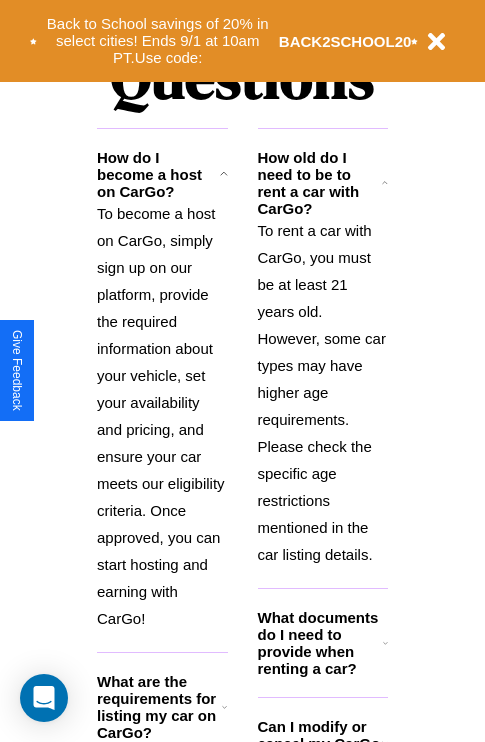 click on "What documents do I need to provide when renting a car?" at bounding box center [321, 643] 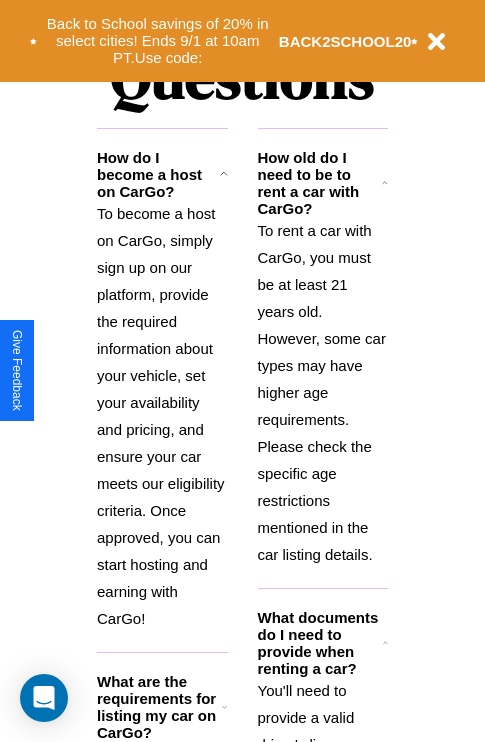 click 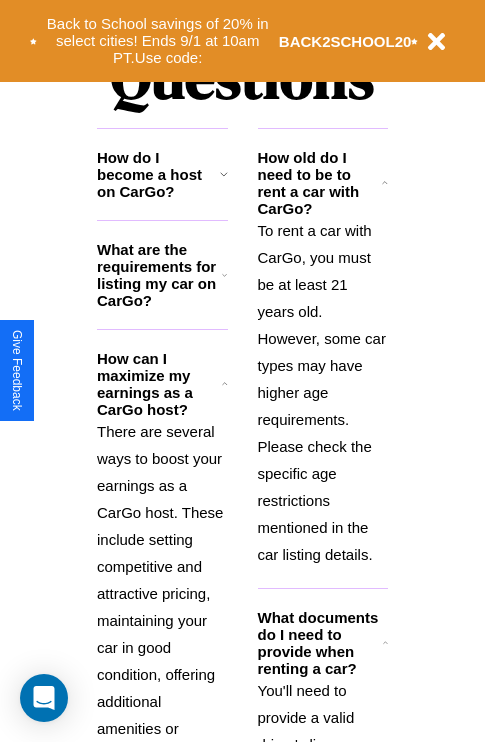 click on "What documents do I need to provide when renting a car?" at bounding box center [321, 643] 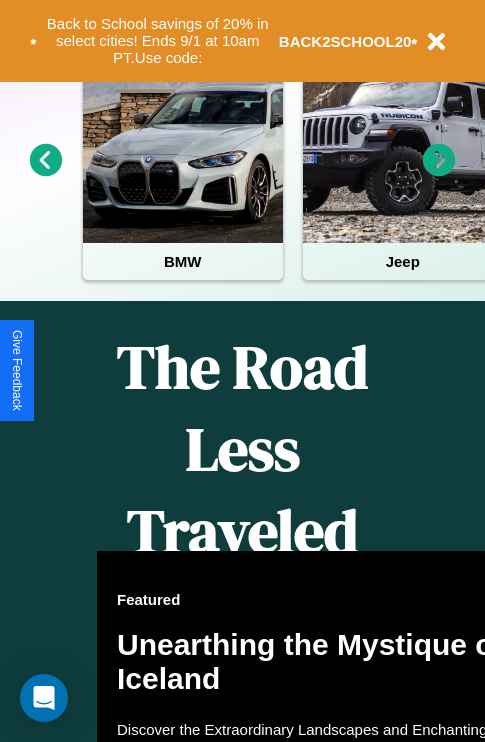 scroll, scrollTop: 0, scrollLeft: 0, axis: both 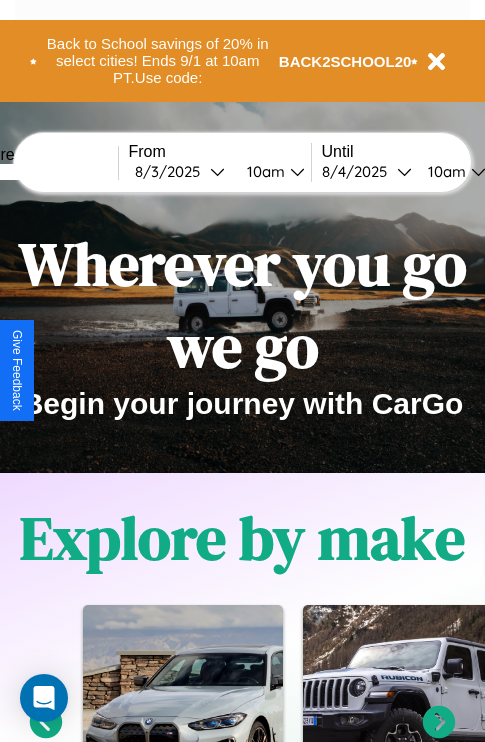 click at bounding box center (43, 172) 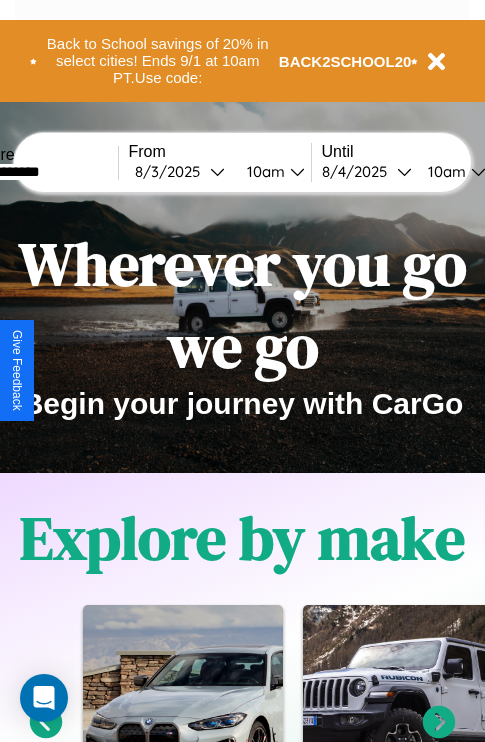 type on "**********" 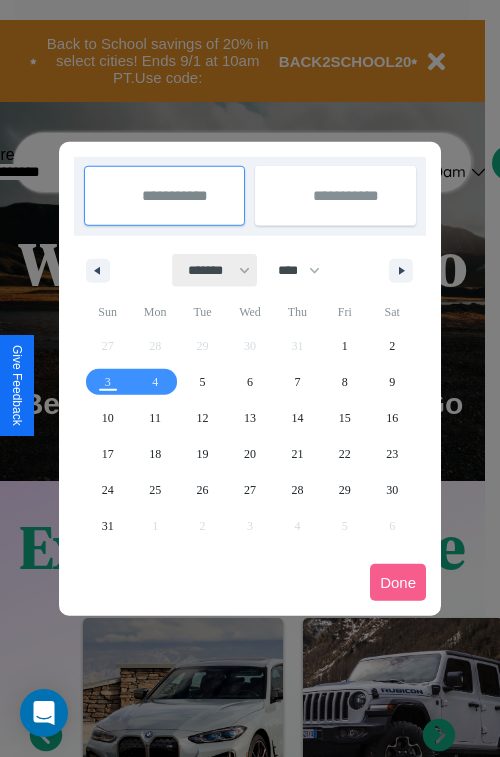 click on "******* ******** ***** ***** *** **** **** ****** ********* ******* ******** ********" at bounding box center [215, 270] 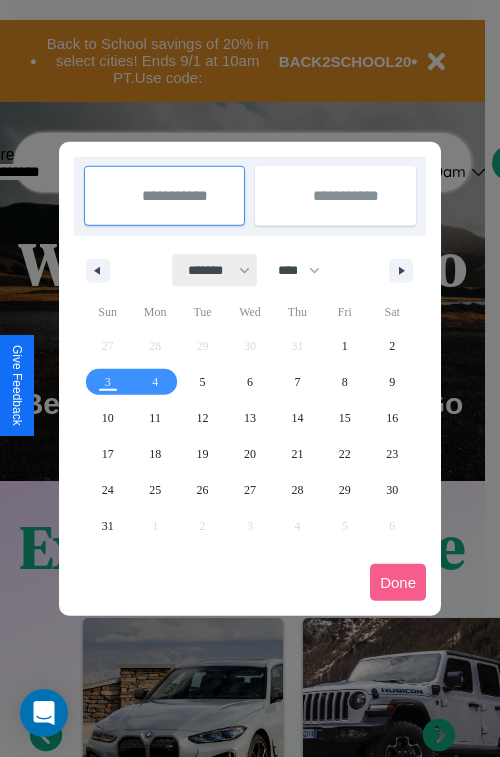 select on "*" 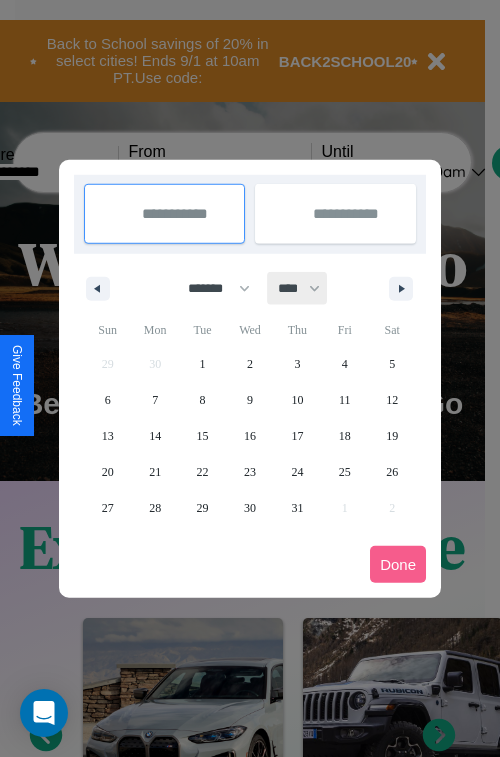 click on "**** **** **** **** **** **** **** **** **** **** **** **** **** **** **** **** **** **** **** **** **** **** **** **** **** **** **** **** **** **** **** **** **** **** **** **** **** **** **** **** **** **** **** **** **** **** **** **** **** **** **** **** **** **** **** **** **** **** **** **** **** **** **** **** **** **** **** **** **** **** **** **** **** **** **** **** **** **** **** **** **** **** **** **** **** **** **** **** **** **** **** **** **** **** **** **** **** **** **** **** **** **** **** **** **** **** **** **** **** **** **** **** **** **** **** **** **** **** **** **** ****" at bounding box center [298, 288] 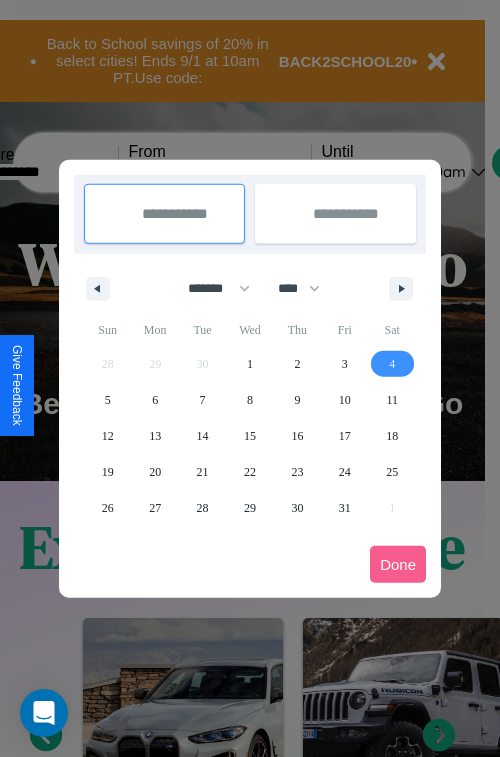 click on "4" at bounding box center (392, 364) 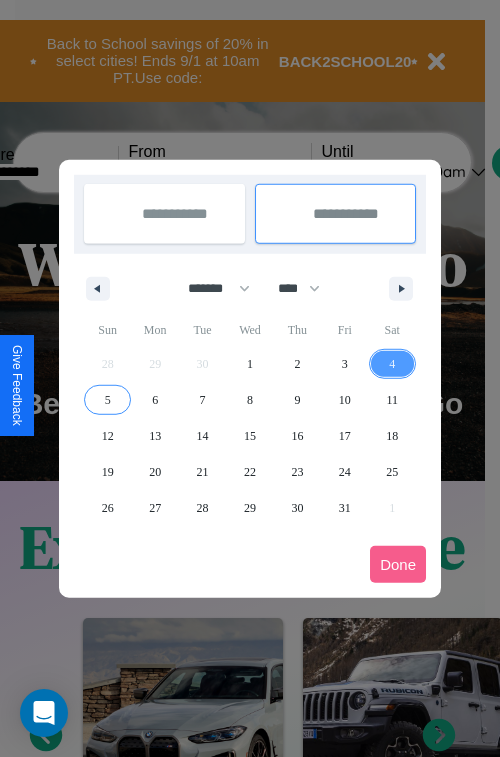 click on "5" at bounding box center (108, 400) 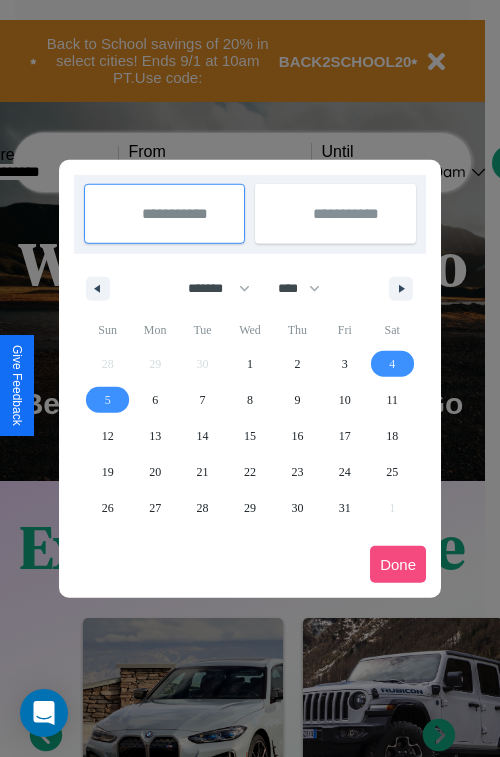 click on "Done" at bounding box center [398, 564] 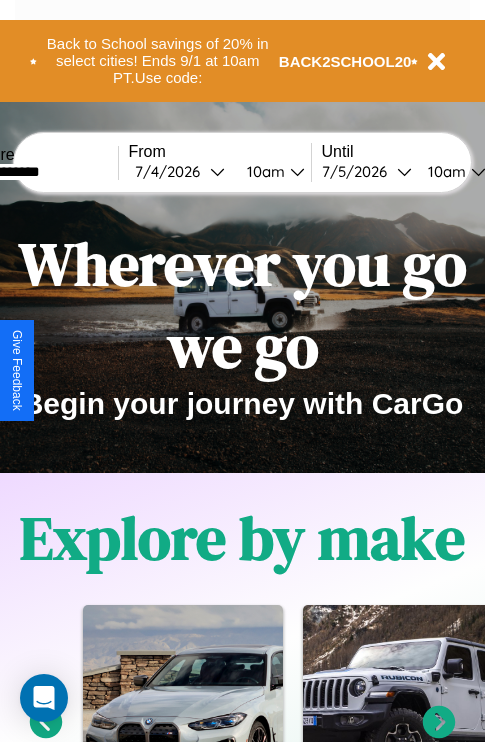scroll, scrollTop: 0, scrollLeft: 68, axis: horizontal 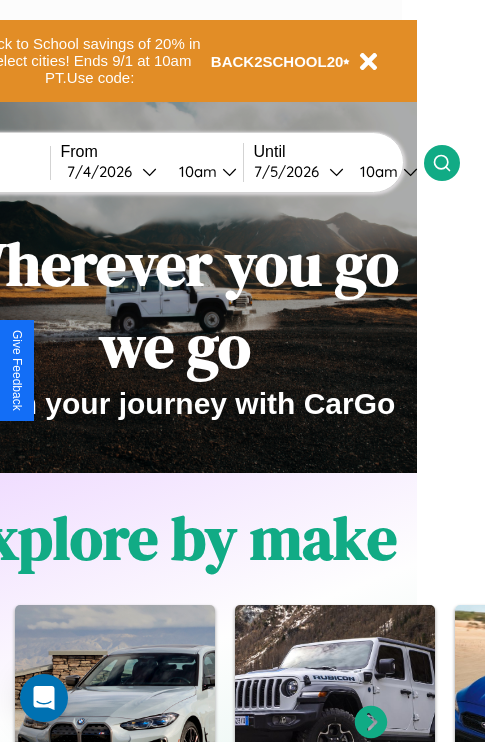 click 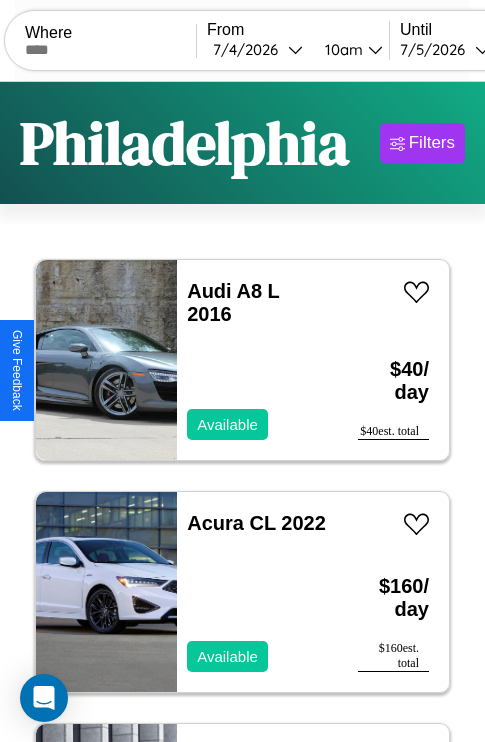 scroll, scrollTop: 95, scrollLeft: 0, axis: vertical 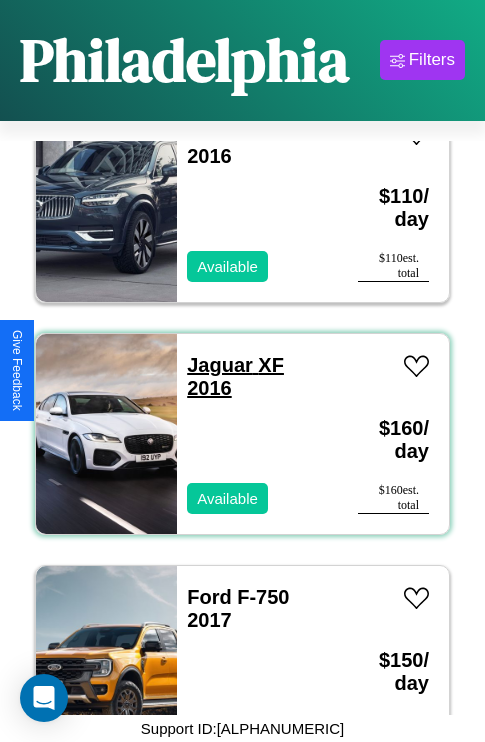 click on "Jaguar   XF   2016" at bounding box center (235, 376) 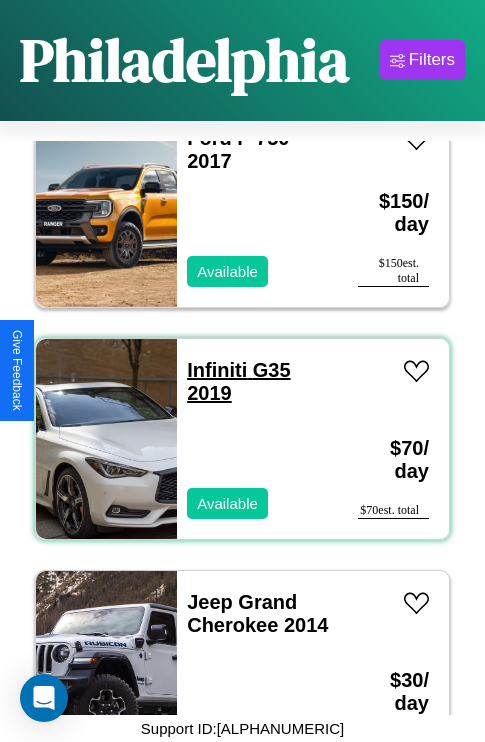 scroll, scrollTop: 4251, scrollLeft: 0, axis: vertical 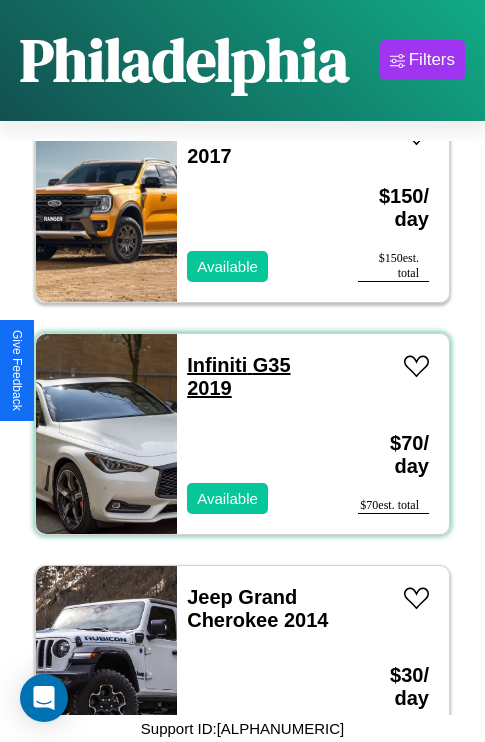 click on "Infiniti   G35   2019" at bounding box center (238, 376) 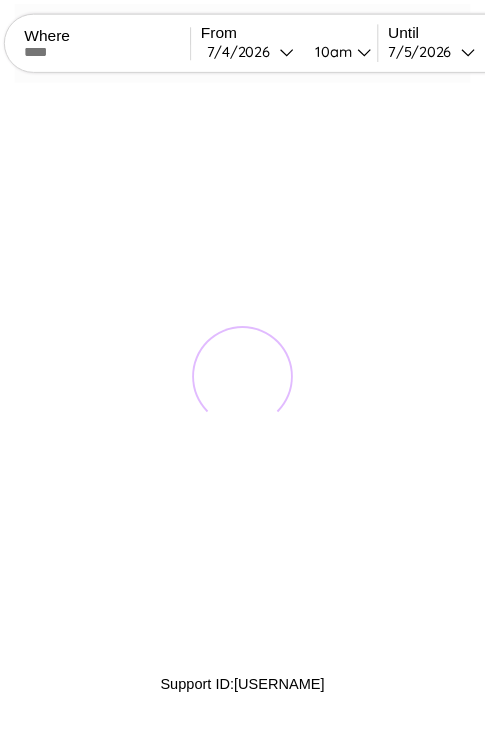 scroll, scrollTop: 0, scrollLeft: 0, axis: both 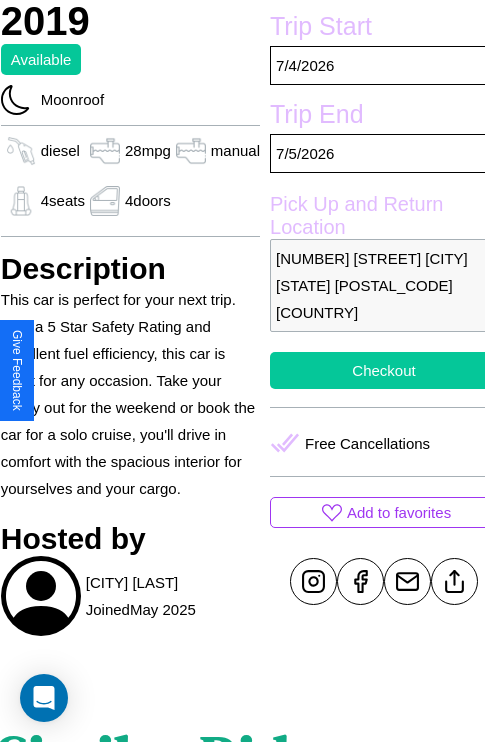 click on "Checkout" at bounding box center [384, 370] 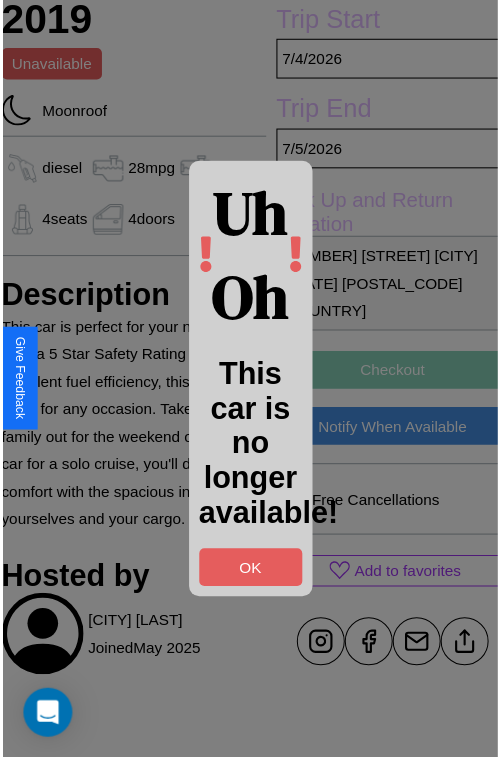 scroll, scrollTop: 440, scrollLeft: 72, axis: both 